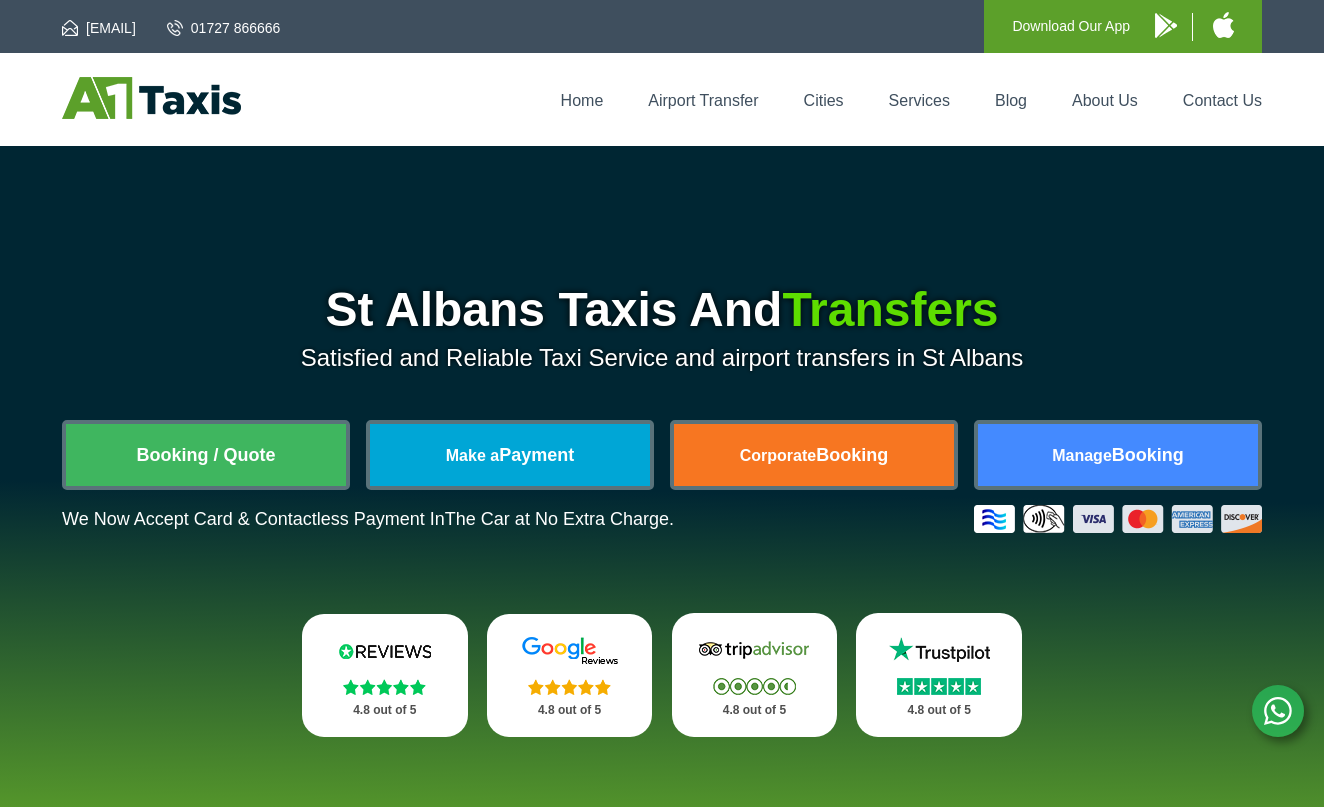 scroll, scrollTop: -2, scrollLeft: 0, axis: vertical 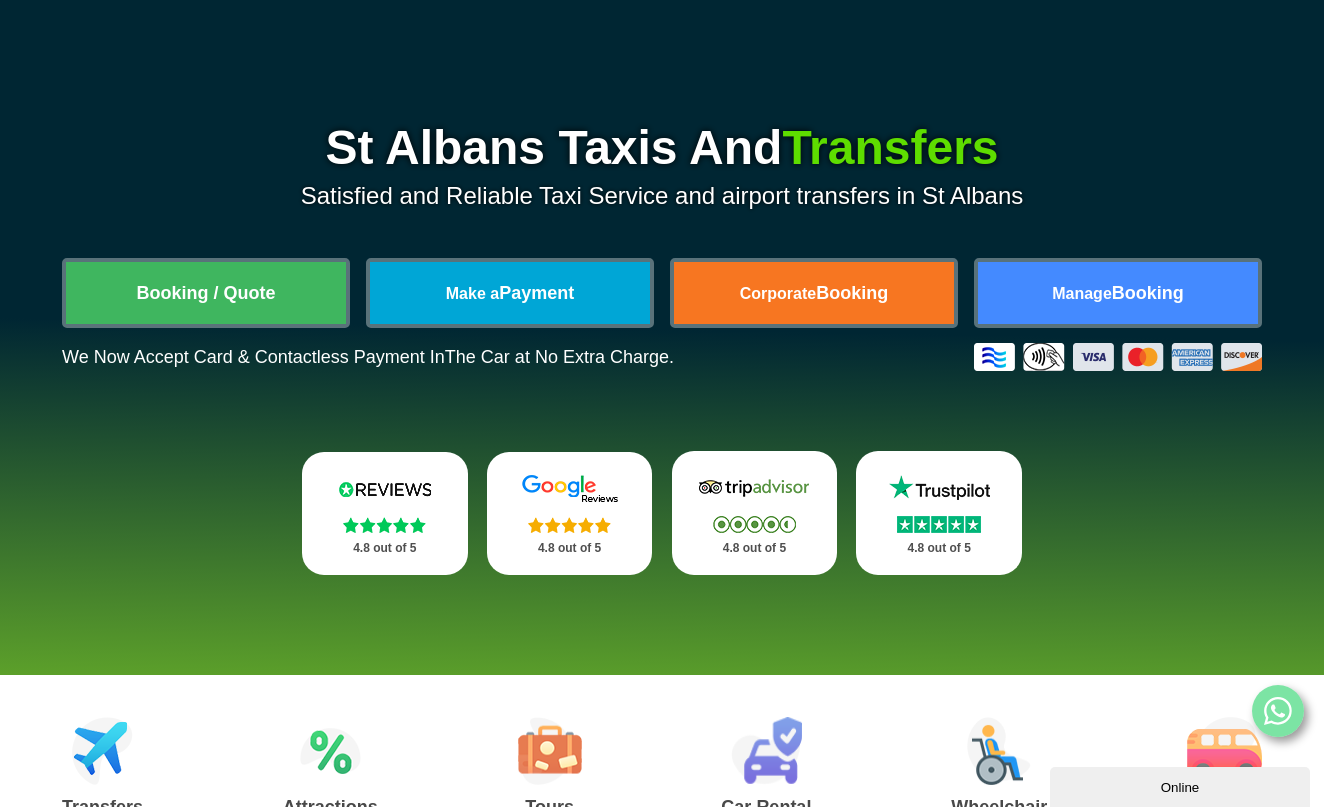 click on "4.8 out of 5" at bounding box center (385, 513) 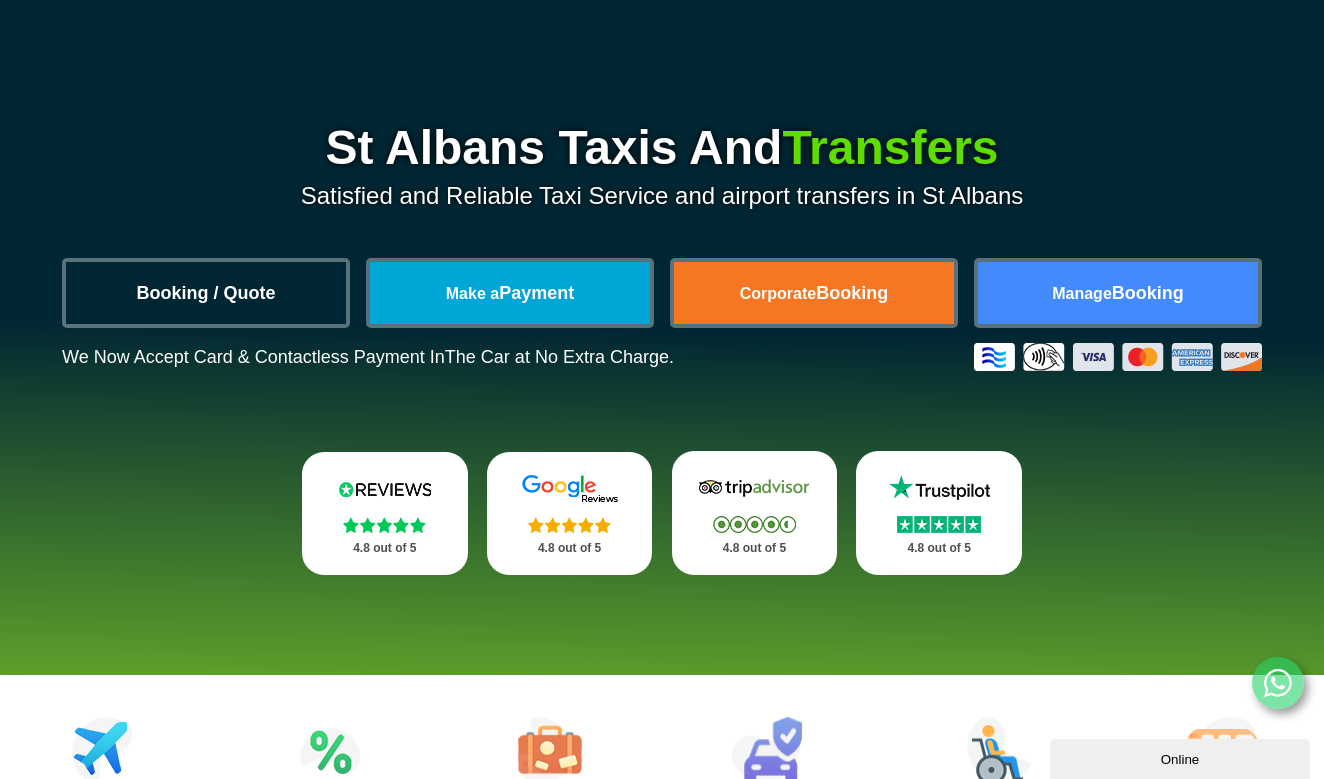 click on "Booking / Quote" at bounding box center (206, 293) 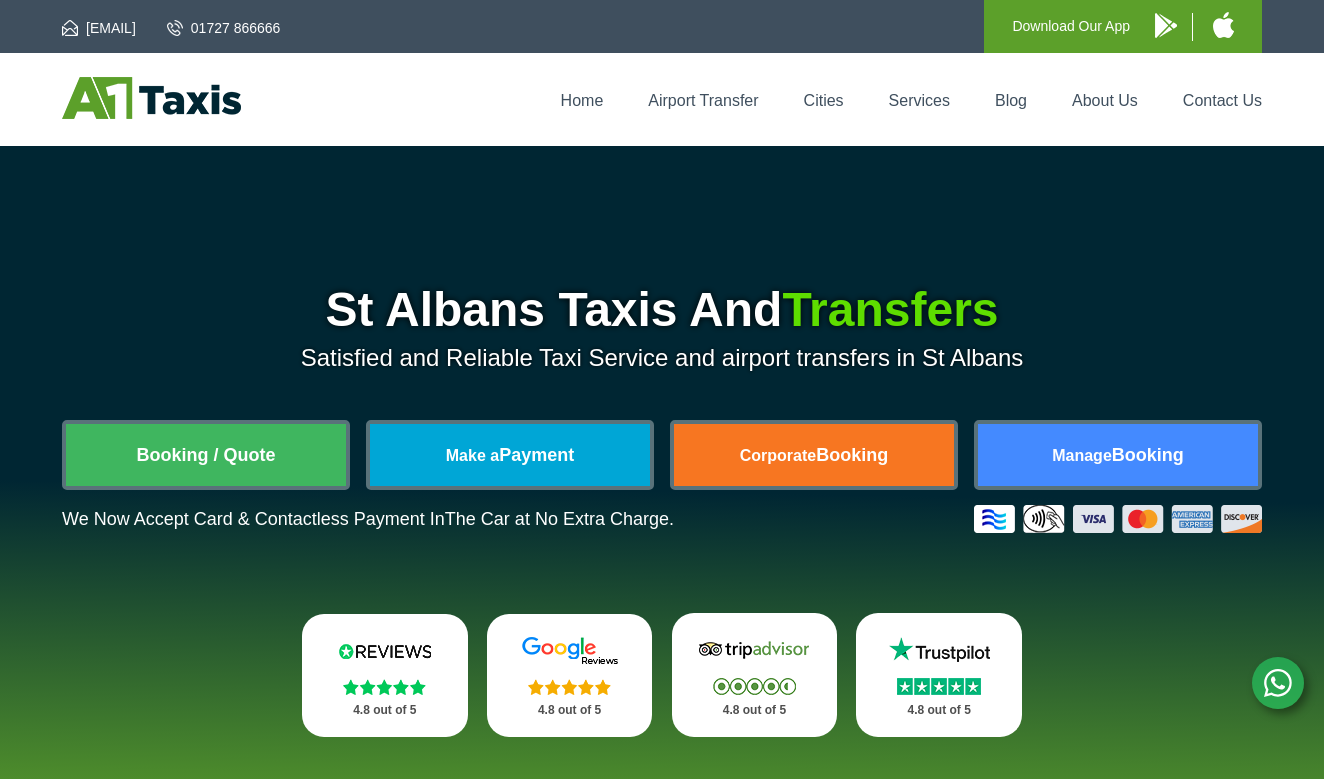 scroll, scrollTop: 0, scrollLeft: 0, axis: both 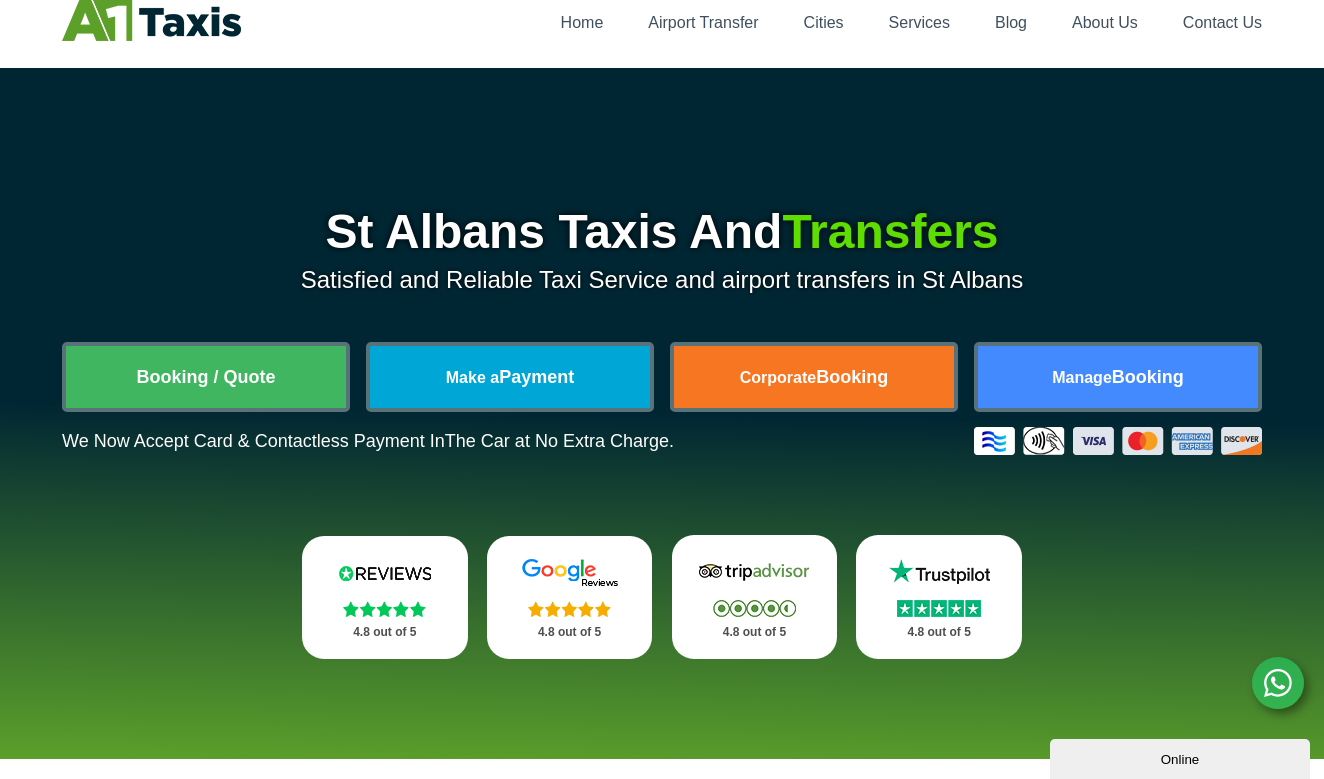 click at bounding box center (384, 609) 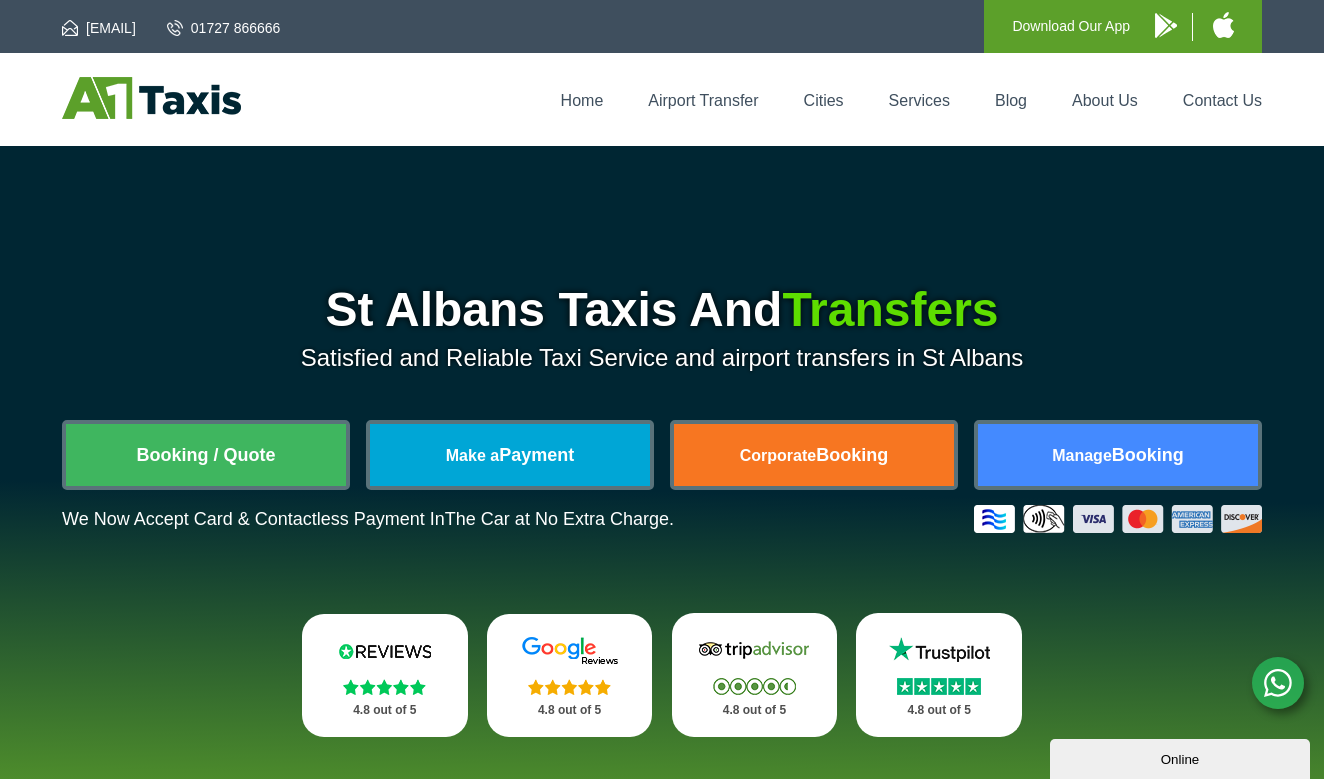 scroll, scrollTop: 0, scrollLeft: 0, axis: both 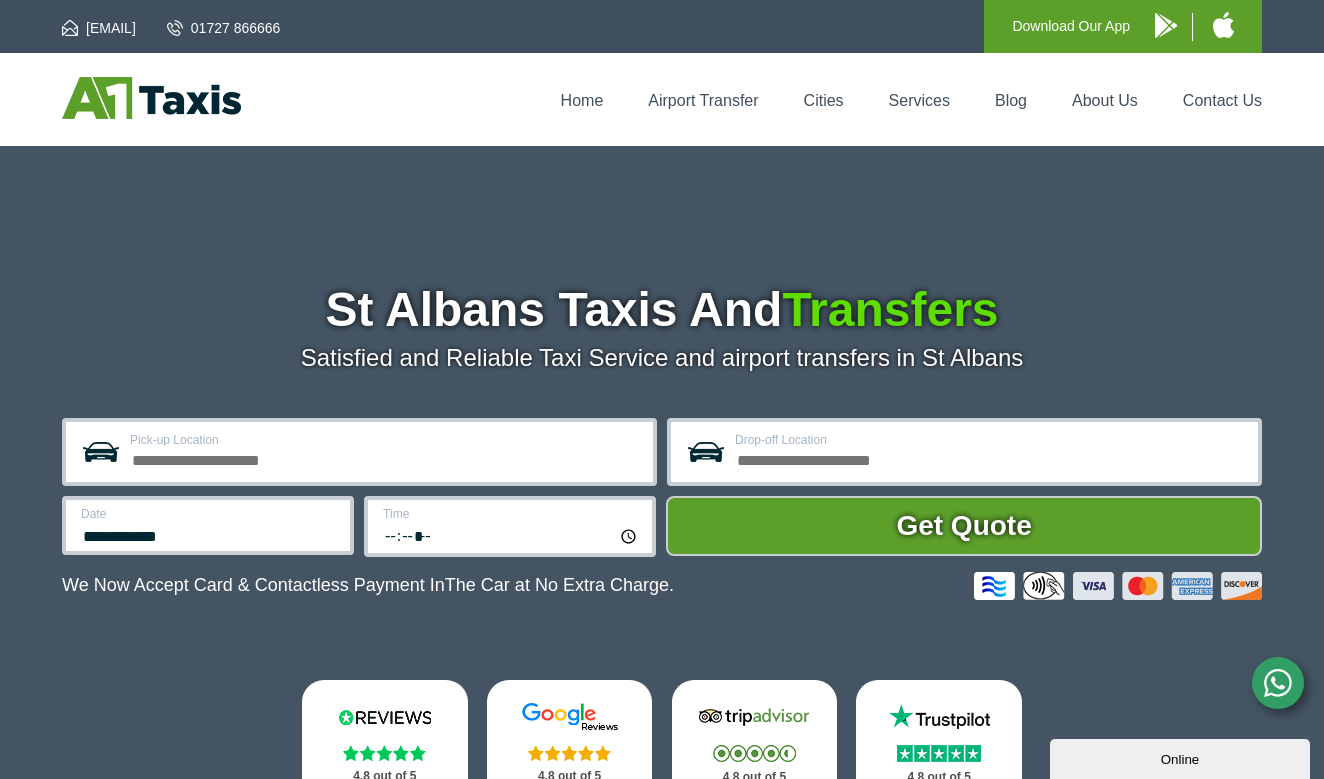 click on "Pick-up Location" at bounding box center [359, 452] 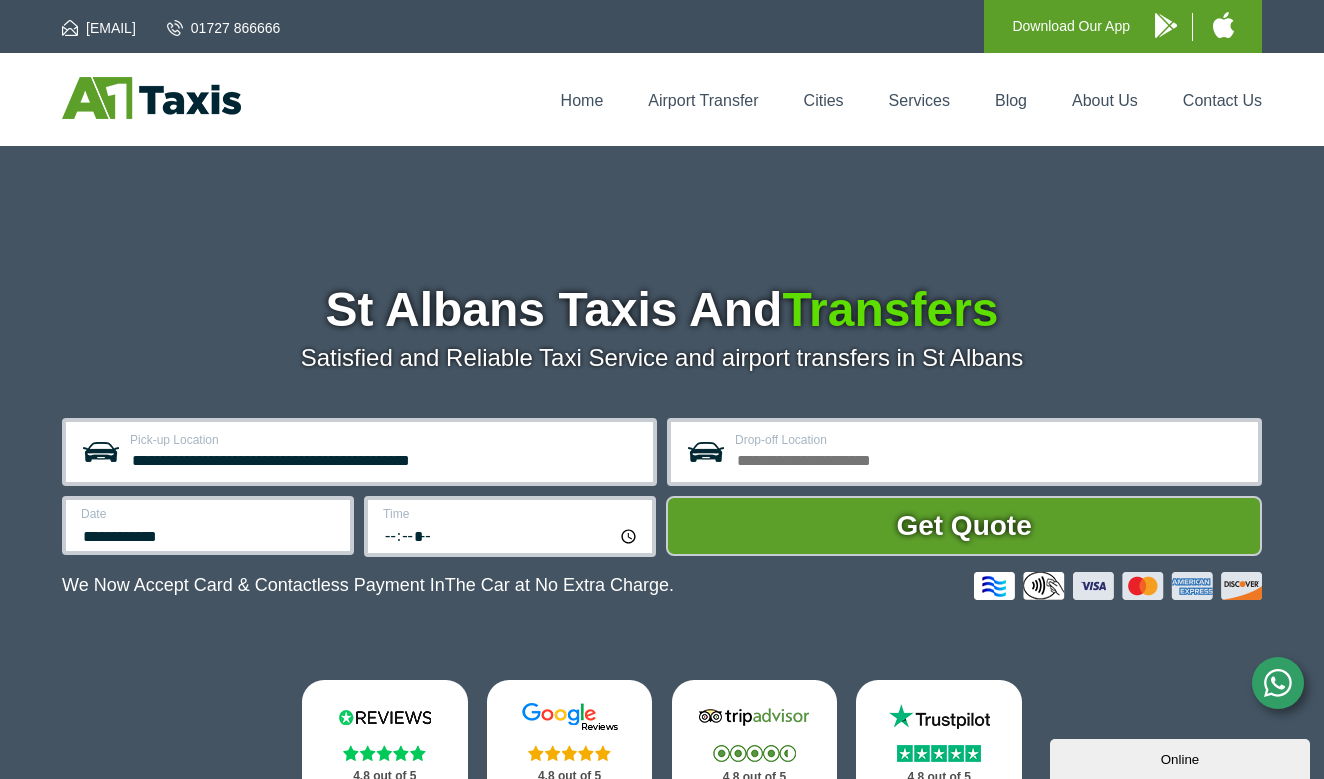click on "**********" at bounding box center (385, 458) 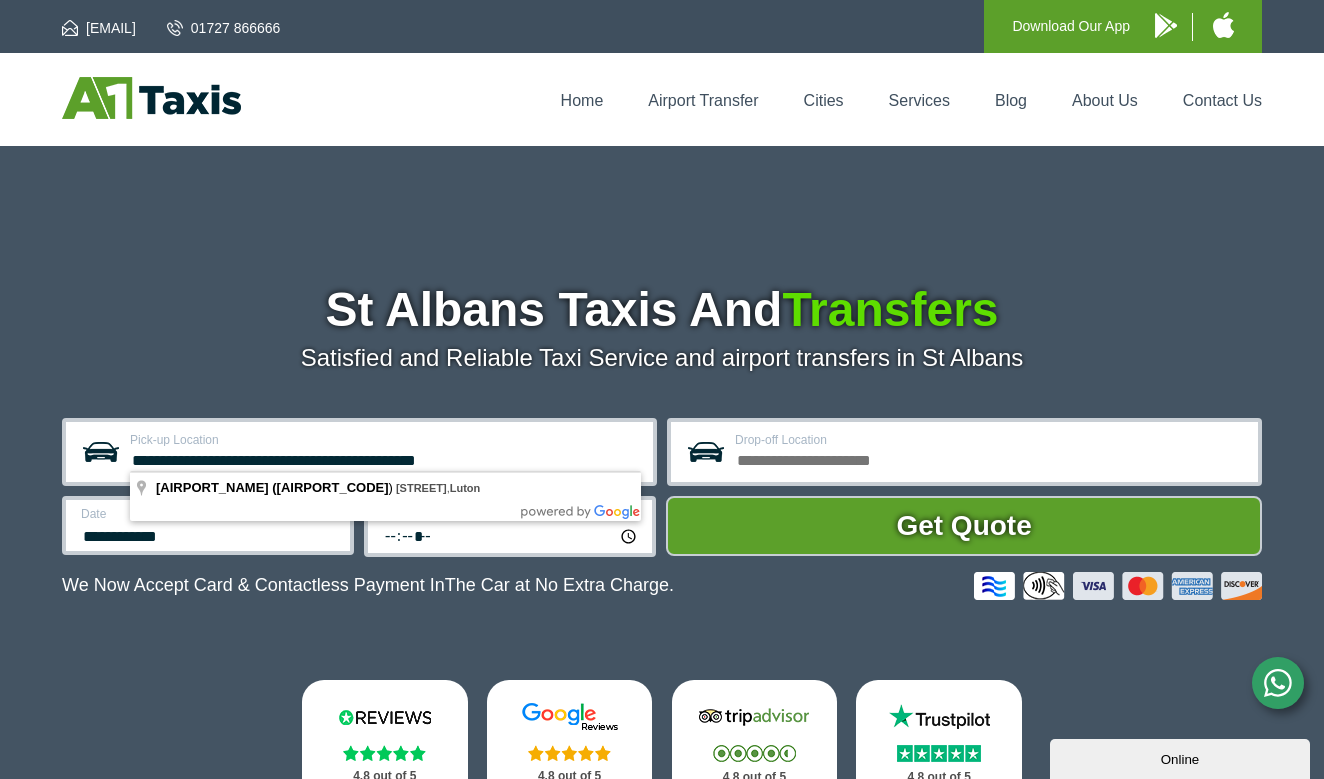 click on "**********" at bounding box center [385, 458] 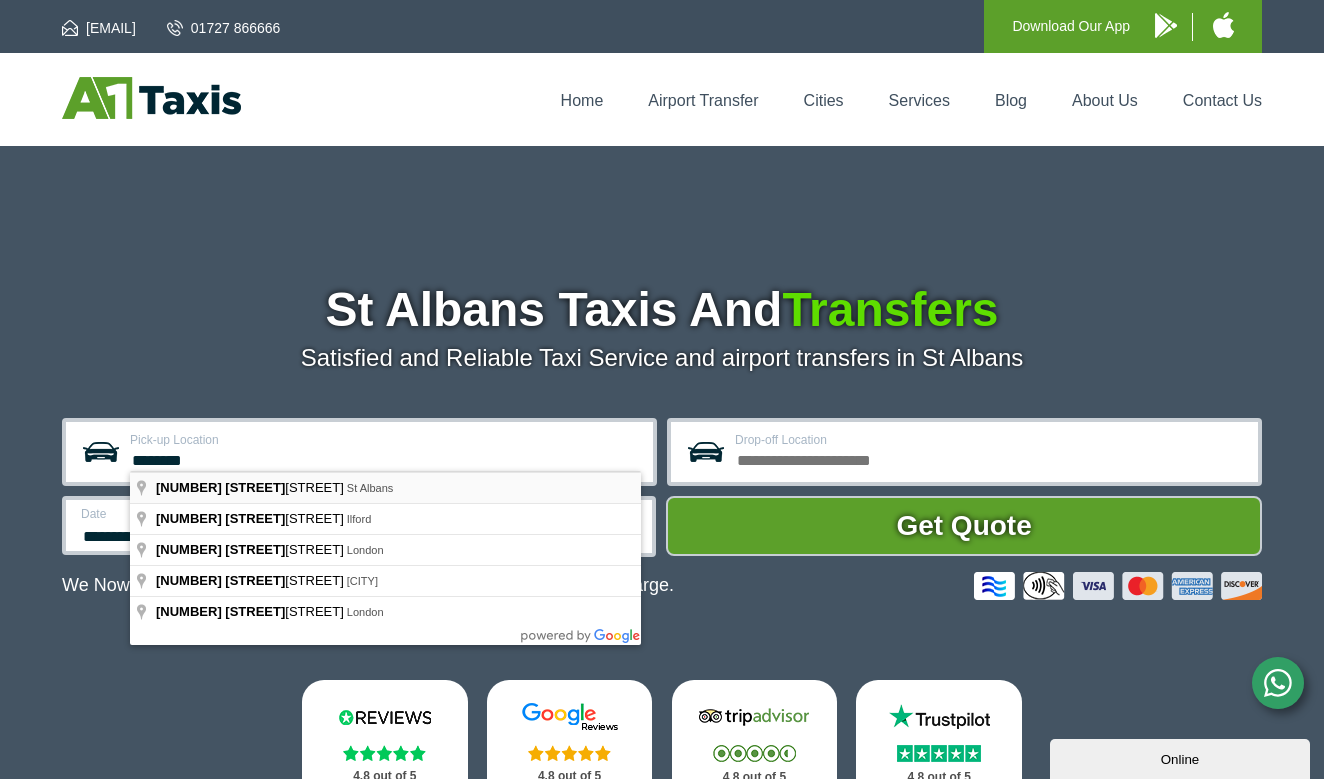 type on "********" 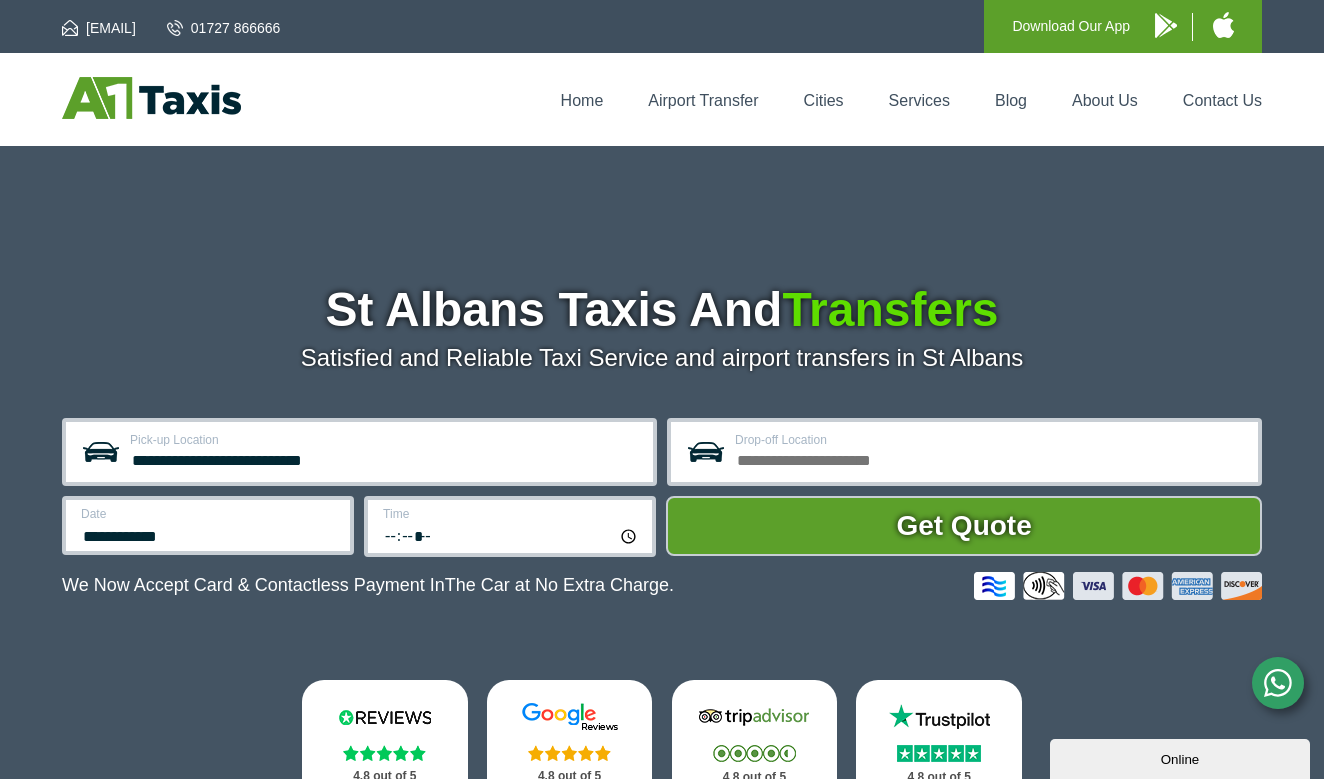 click on "We Now Accept Card & Contactless Payment In
The Car at No Extra Charge." at bounding box center (368, 585) 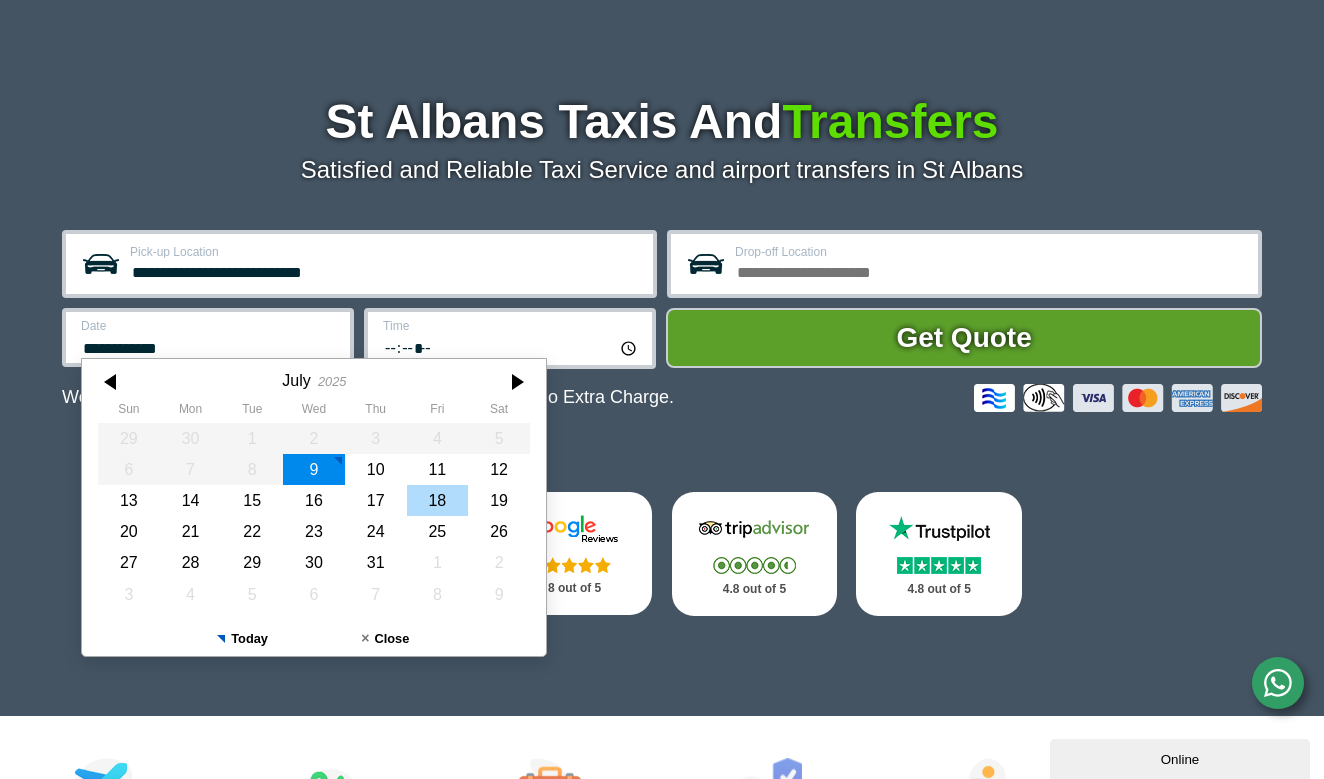 scroll, scrollTop: 198, scrollLeft: 0, axis: vertical 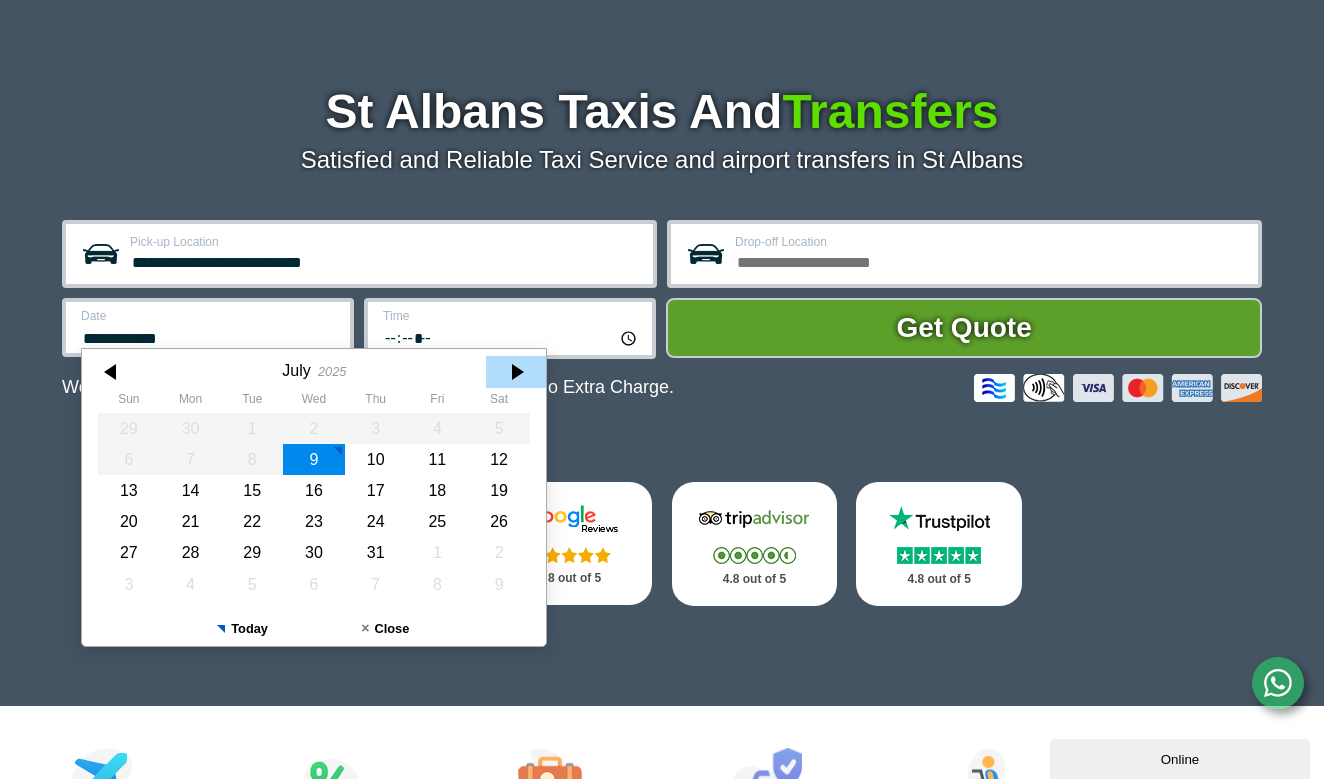 click at bounding box center [516, 372] 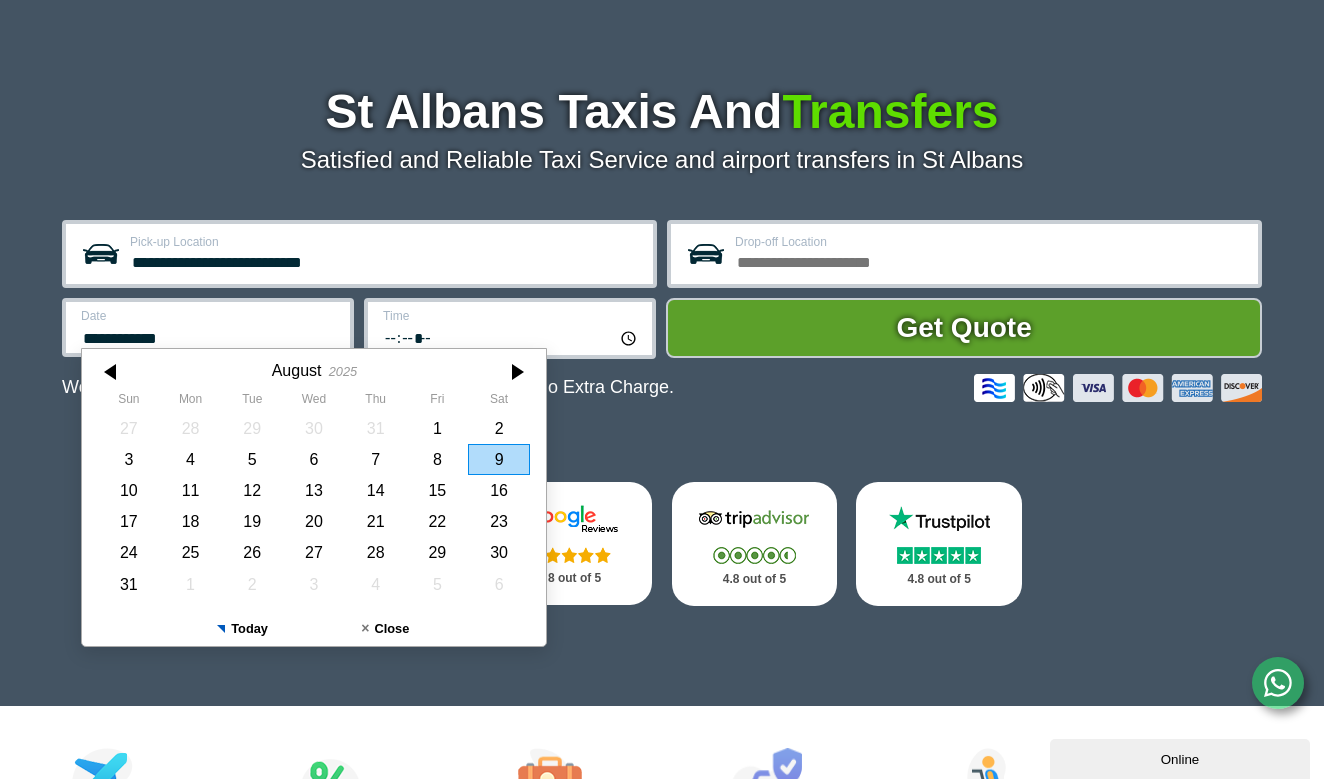 click on "Time
*****" at bounding box center (359, 254) 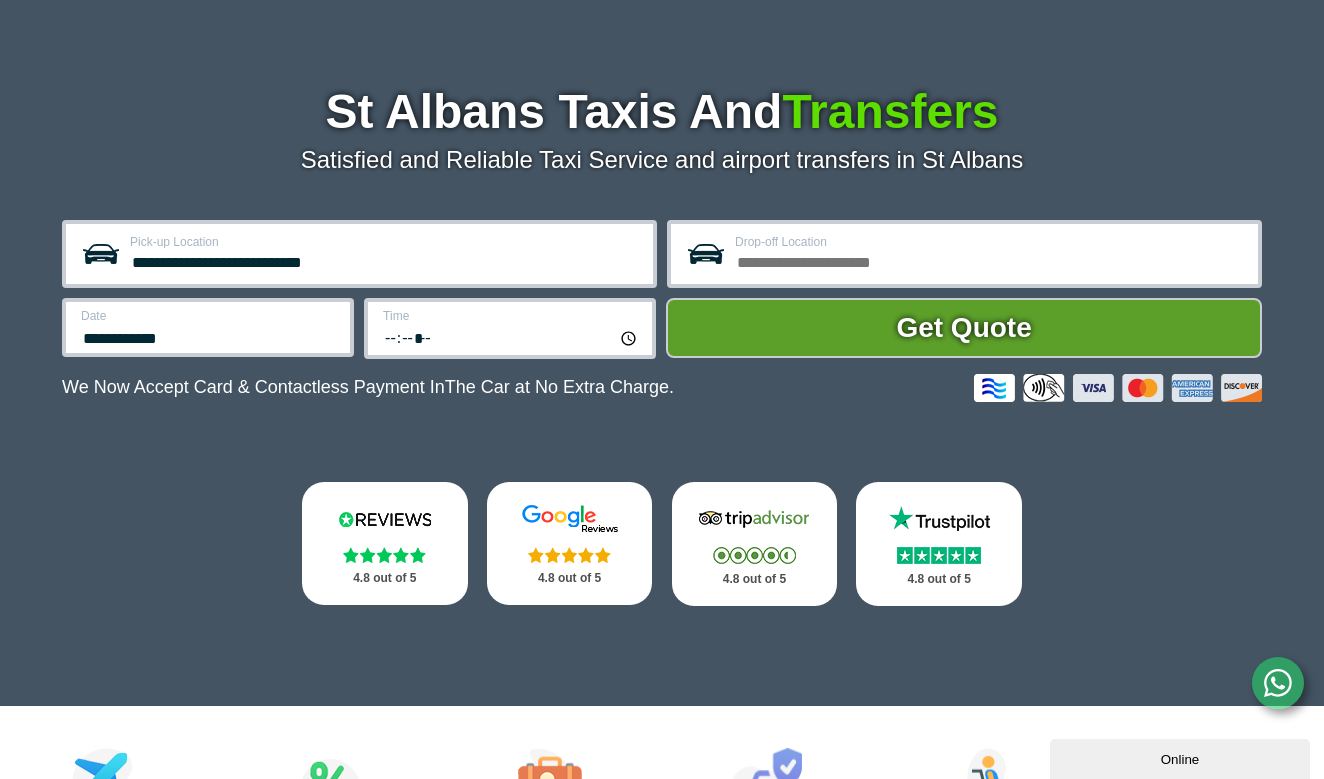 click on "*****" at bounding box center [511, 337] 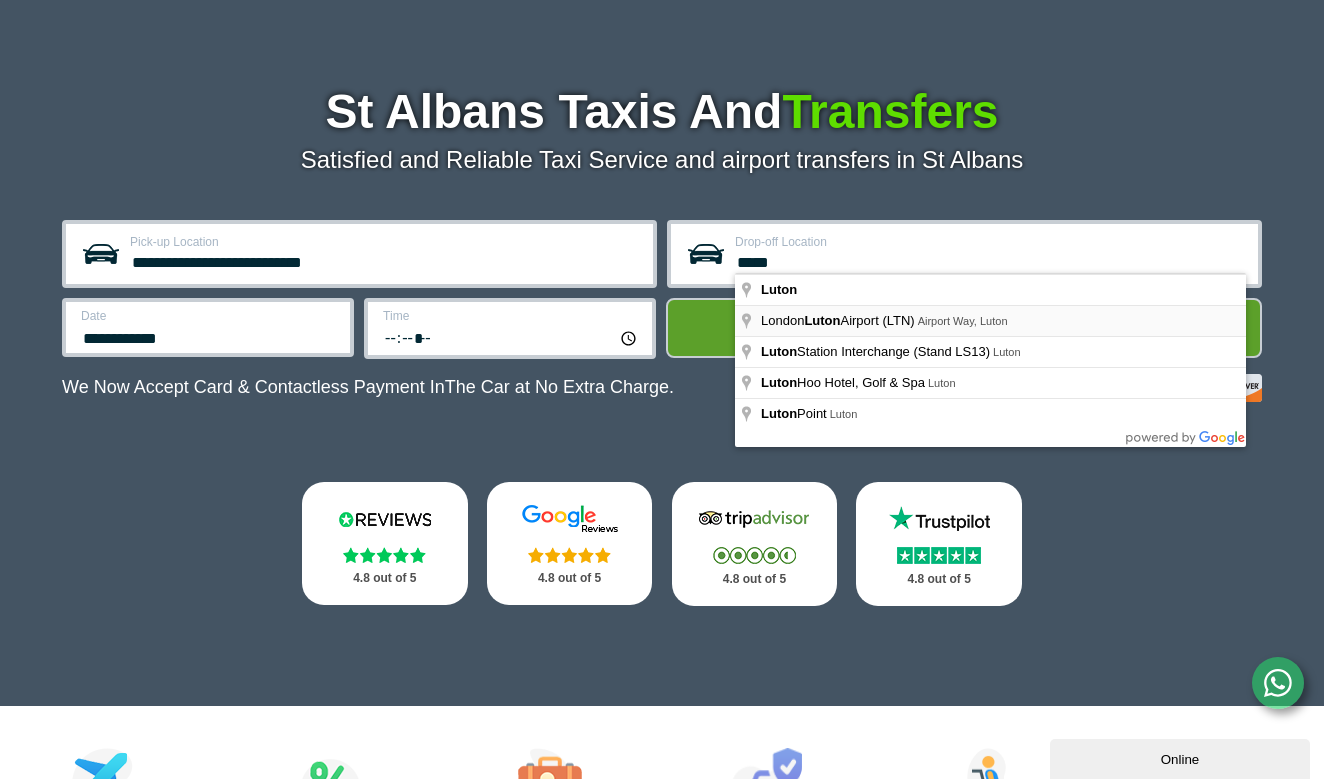 type on "*****" 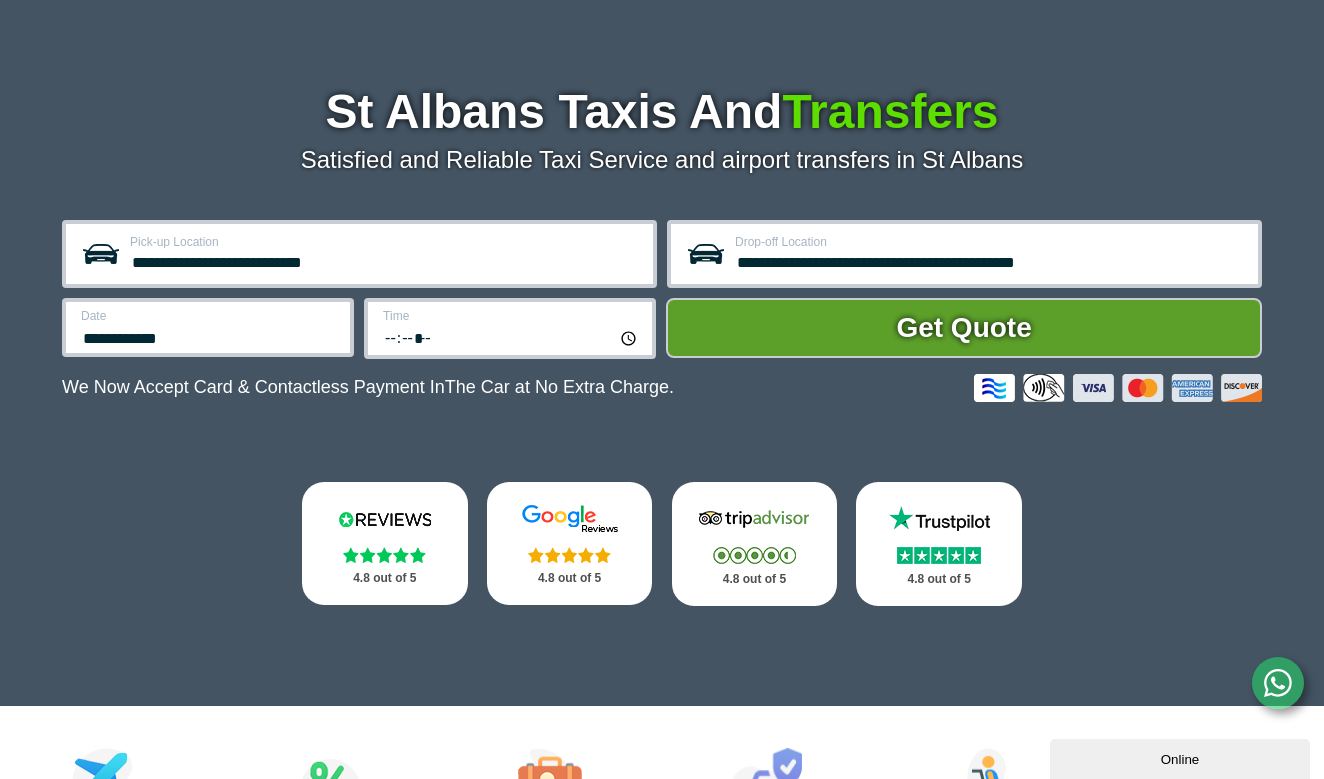 click on "**********" at bounding box center (359, 254) 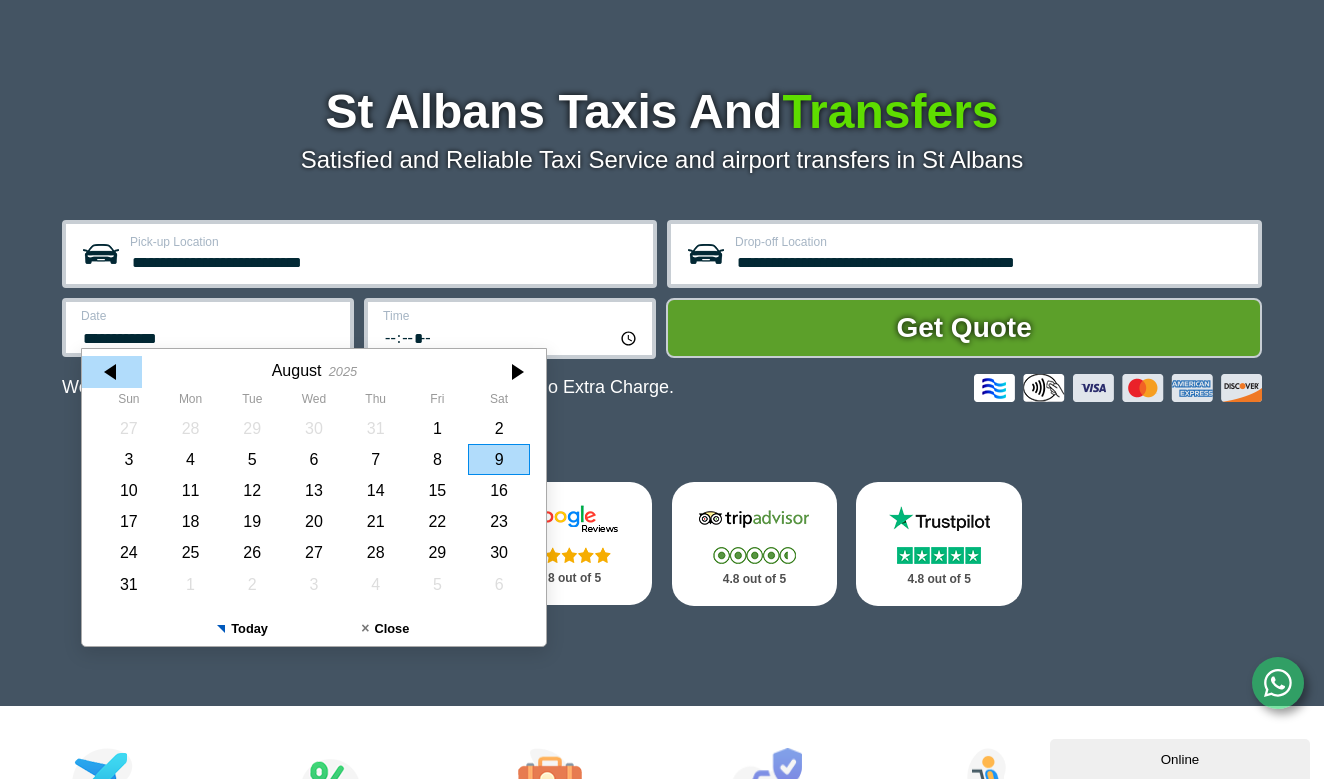 click at bounding box center (112, 372) 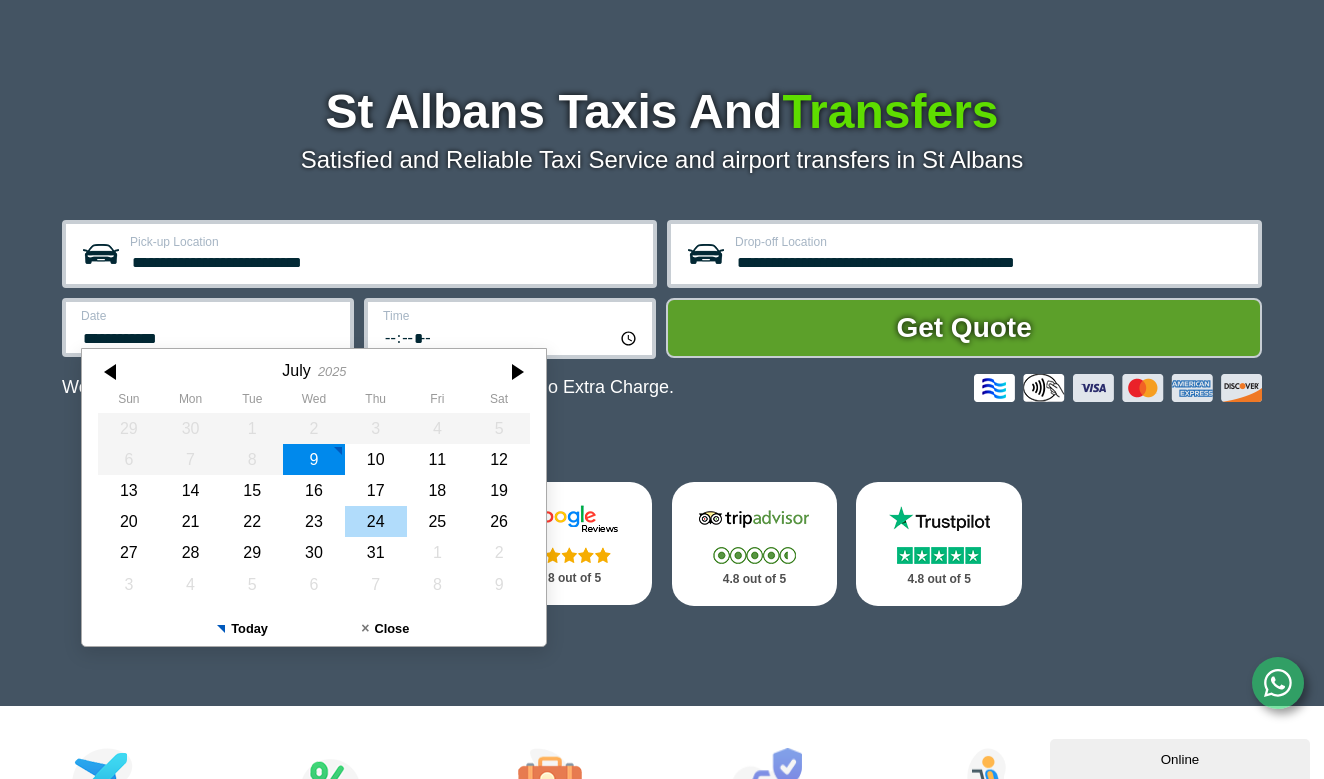 click on "24" at bounding box center [376, 521] 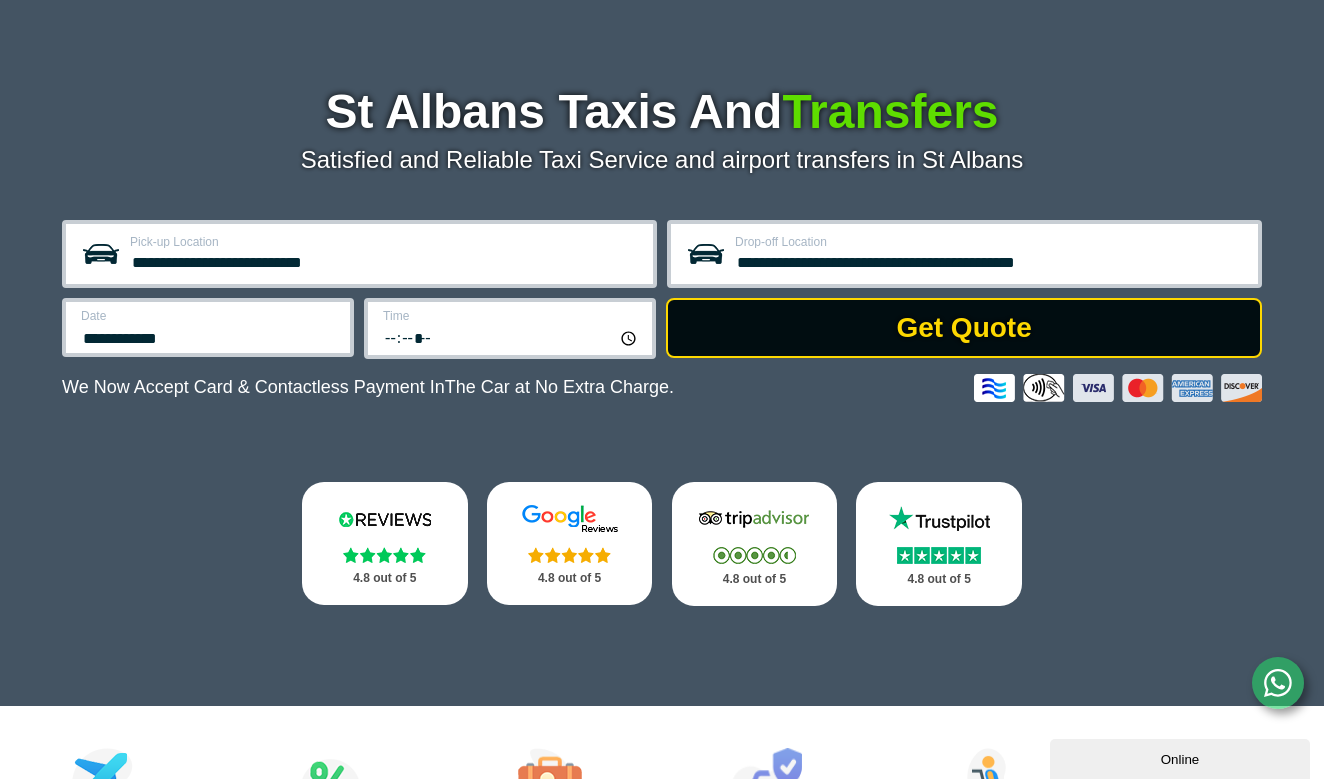 click on "Get Quote" at bounding box center (964, 328) 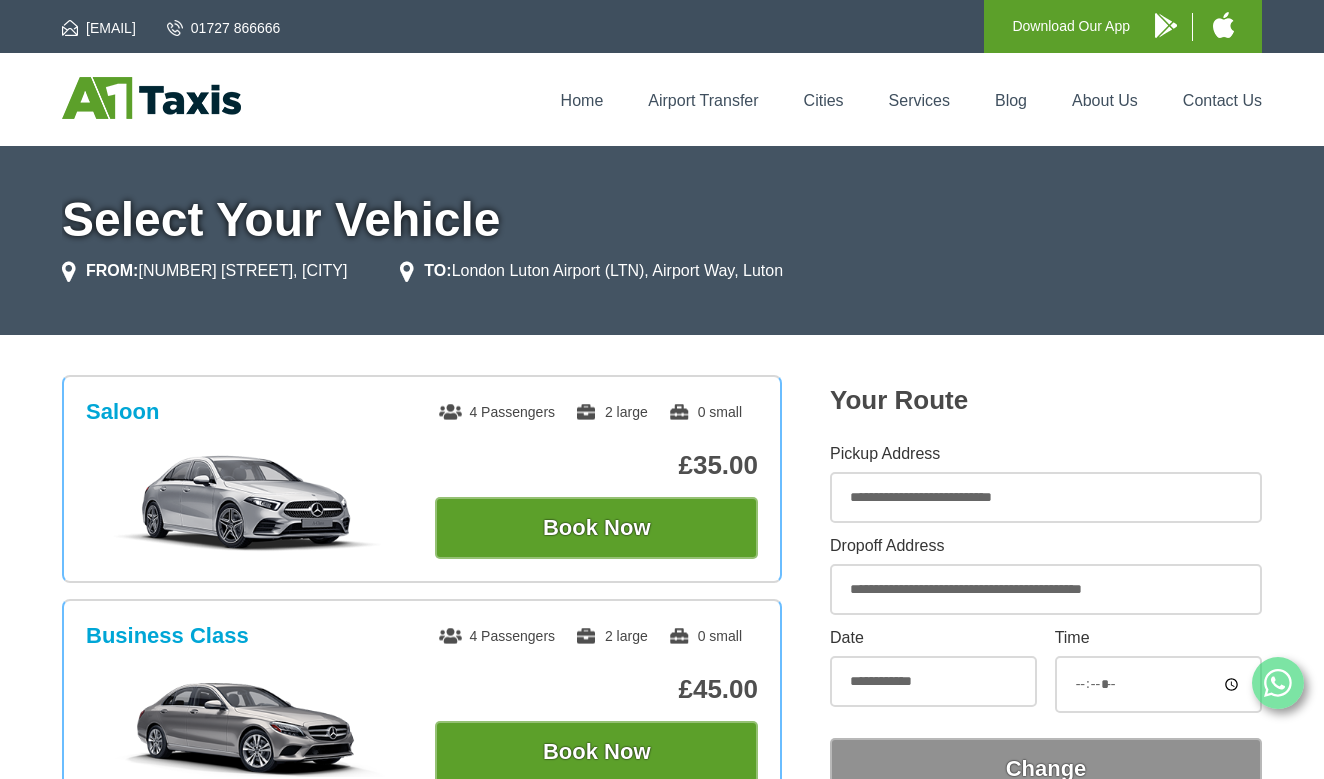 scroll, scrollTop: 0, scrollLeft: 0, axis: both 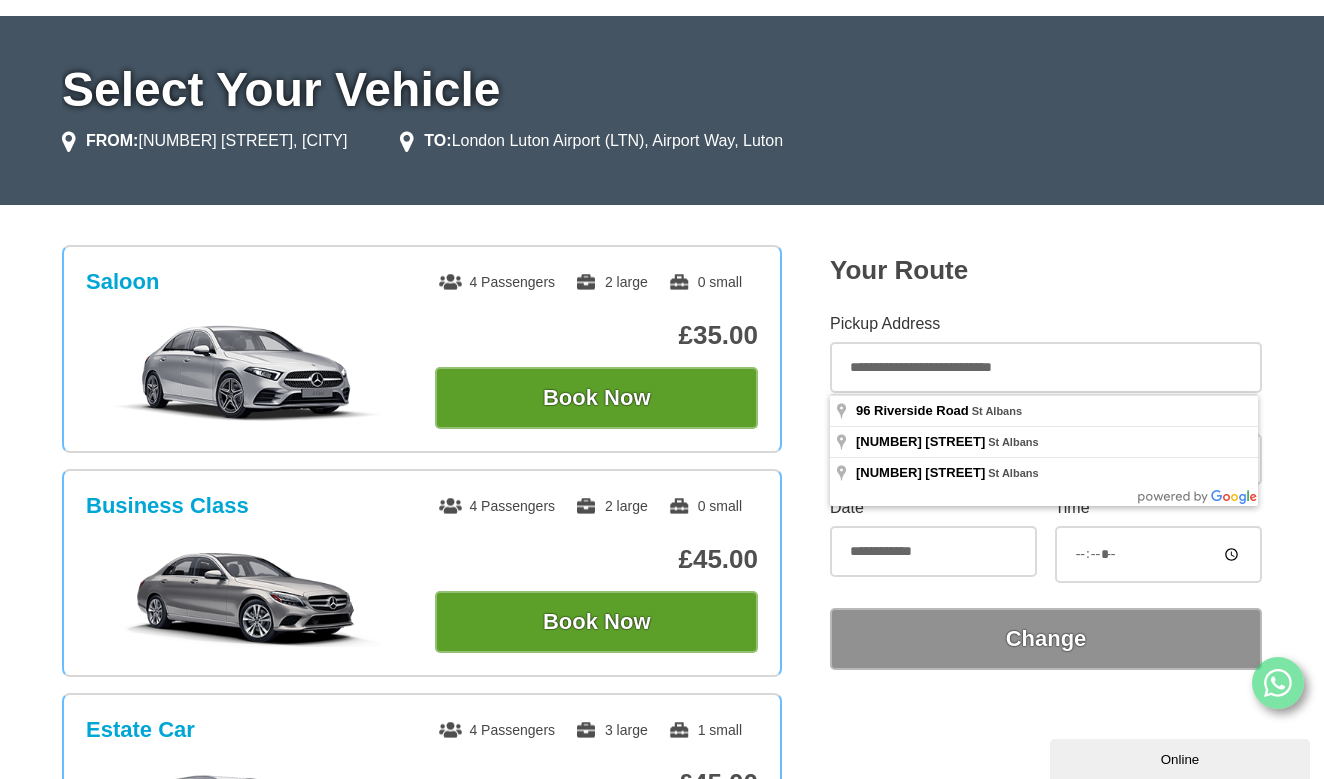 click on "**********" at bounding box center (1046, 367) 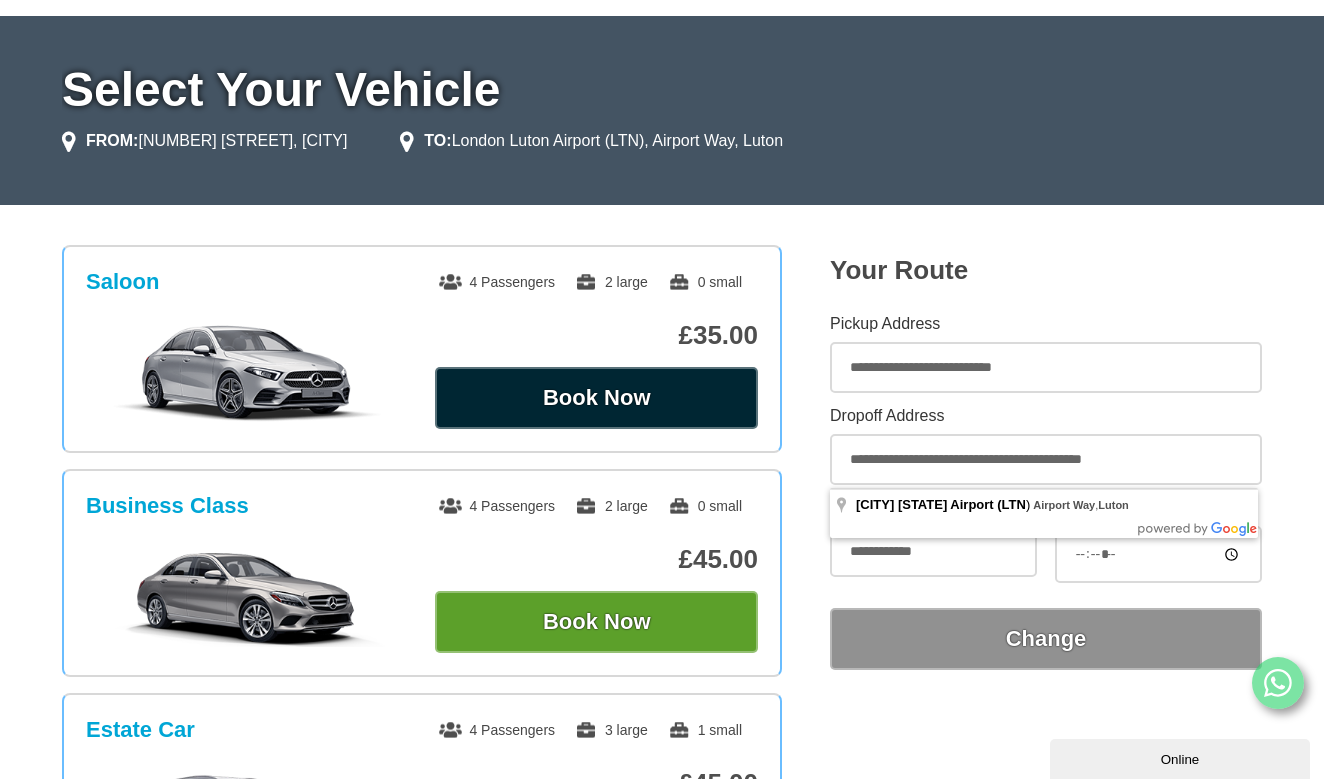 click on "Book Now" at bounding box center [596, 398] 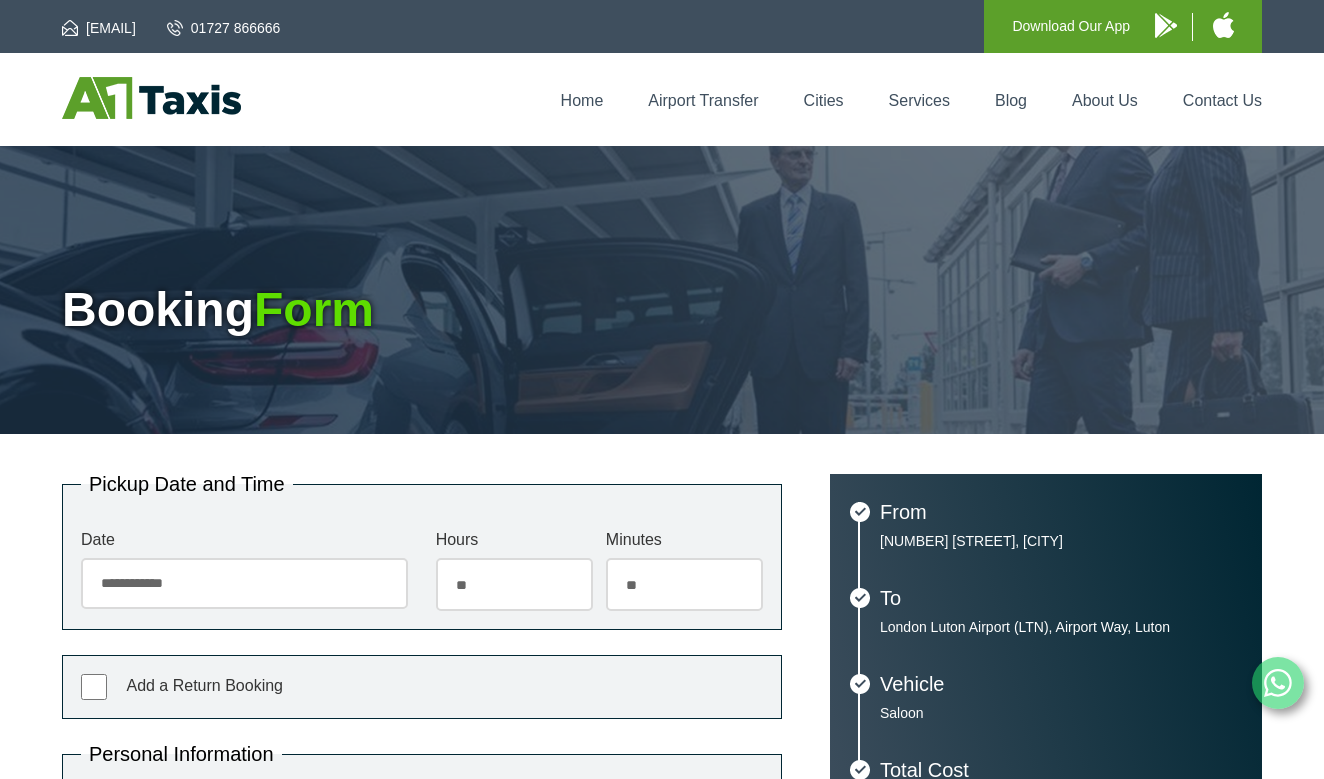 scroll, scrollTop: 0, scrollLeft: 0, axis: both 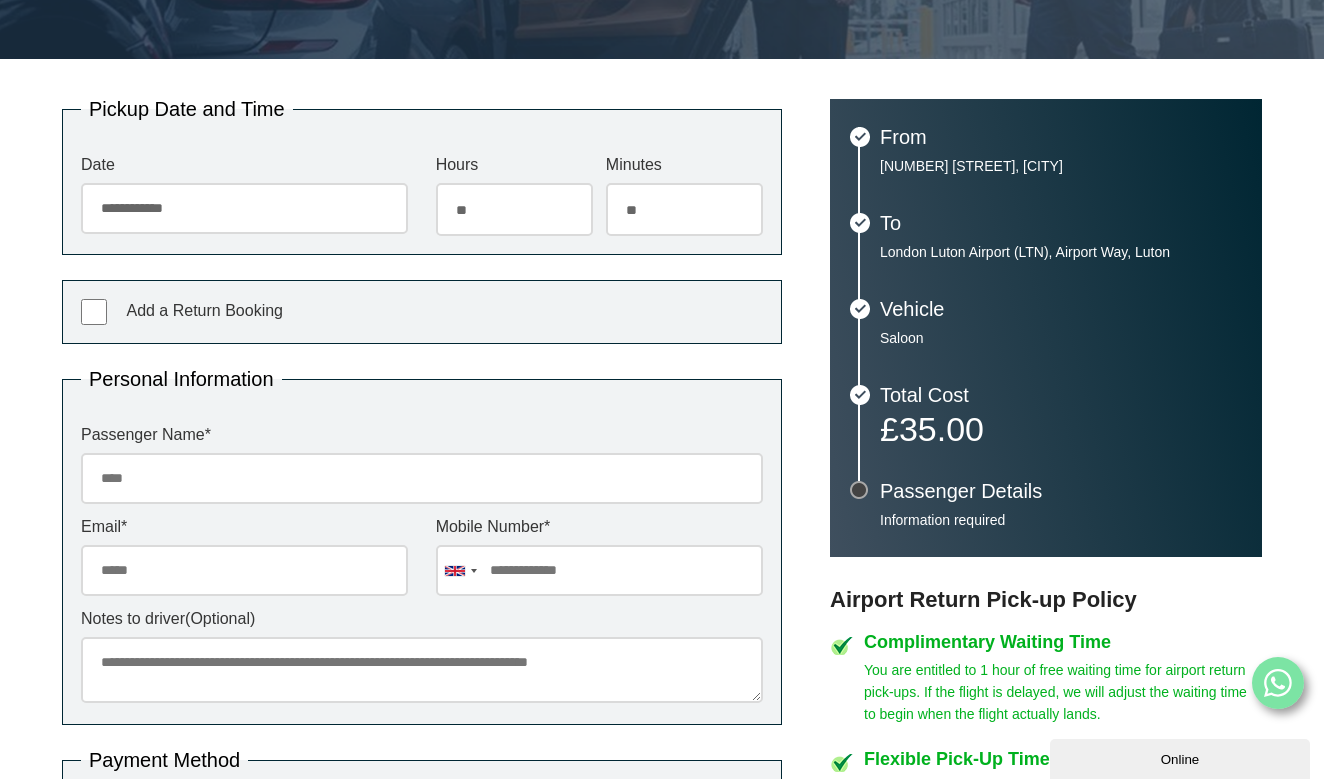 click on "Add a Return Booking" at bounding box center (204, 310) 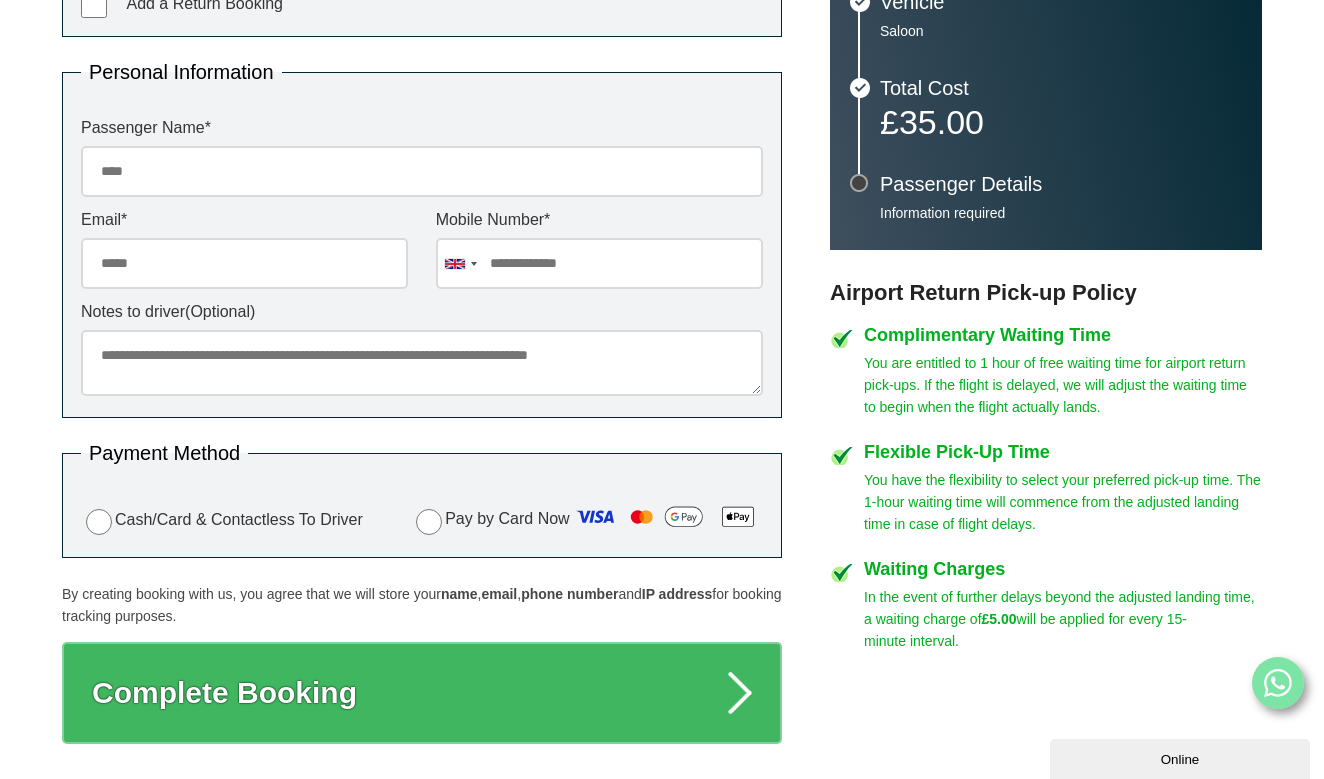 scroll, scrollTop: 682, scrollLeft: 0, axis: vertical 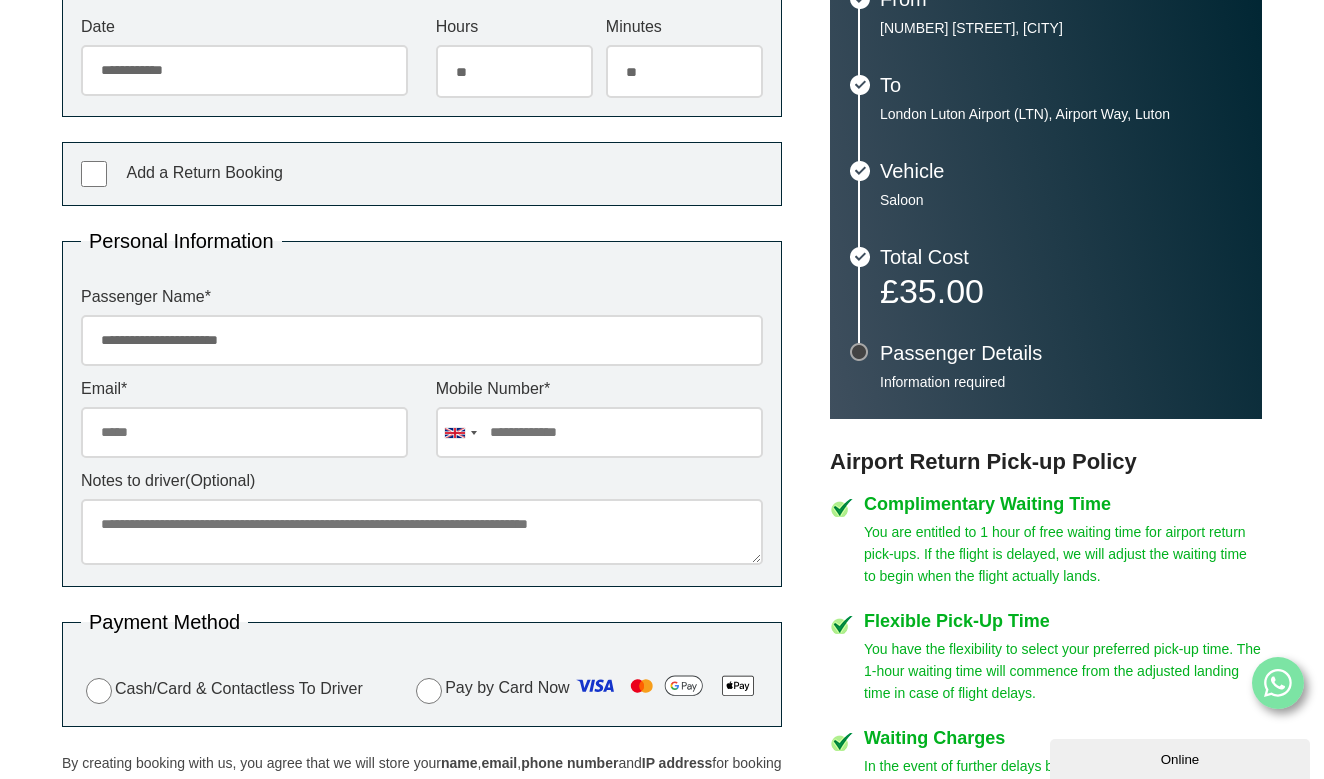 type on "**********" 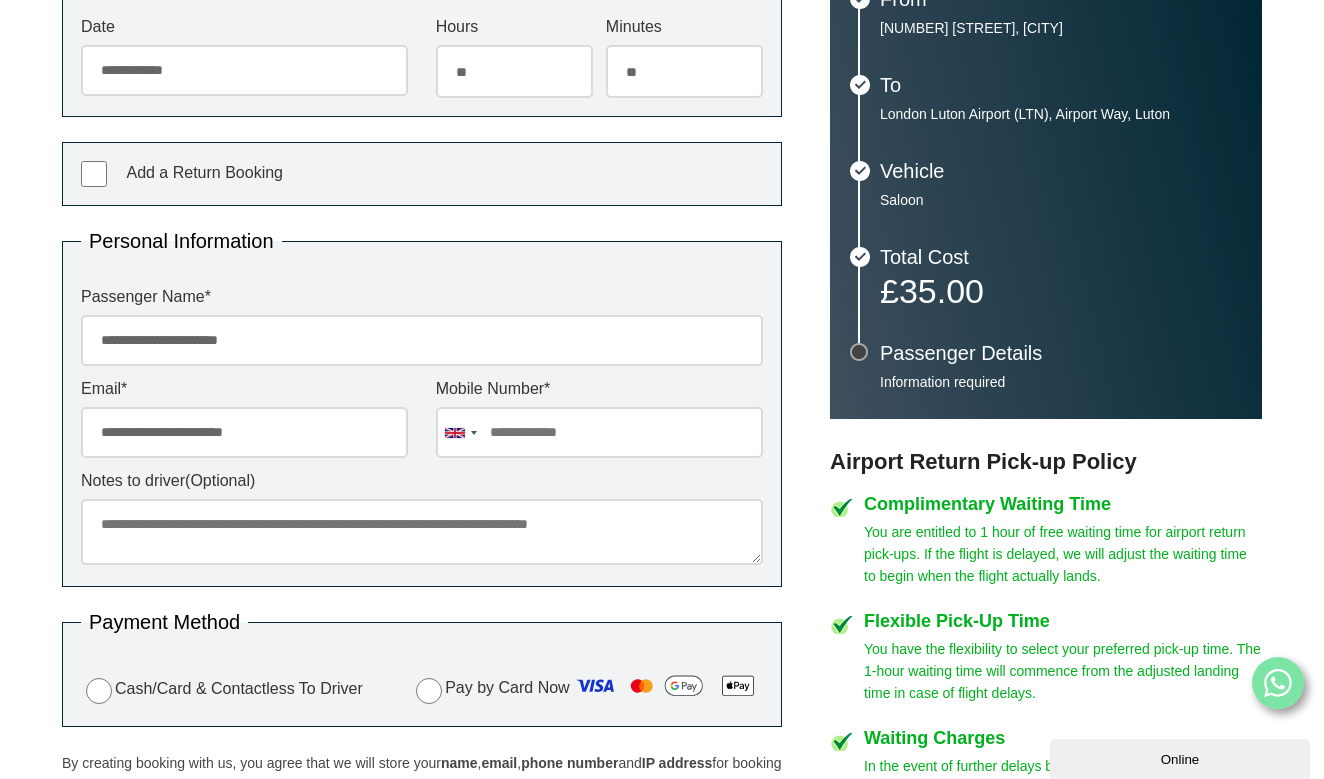 type on "**********" 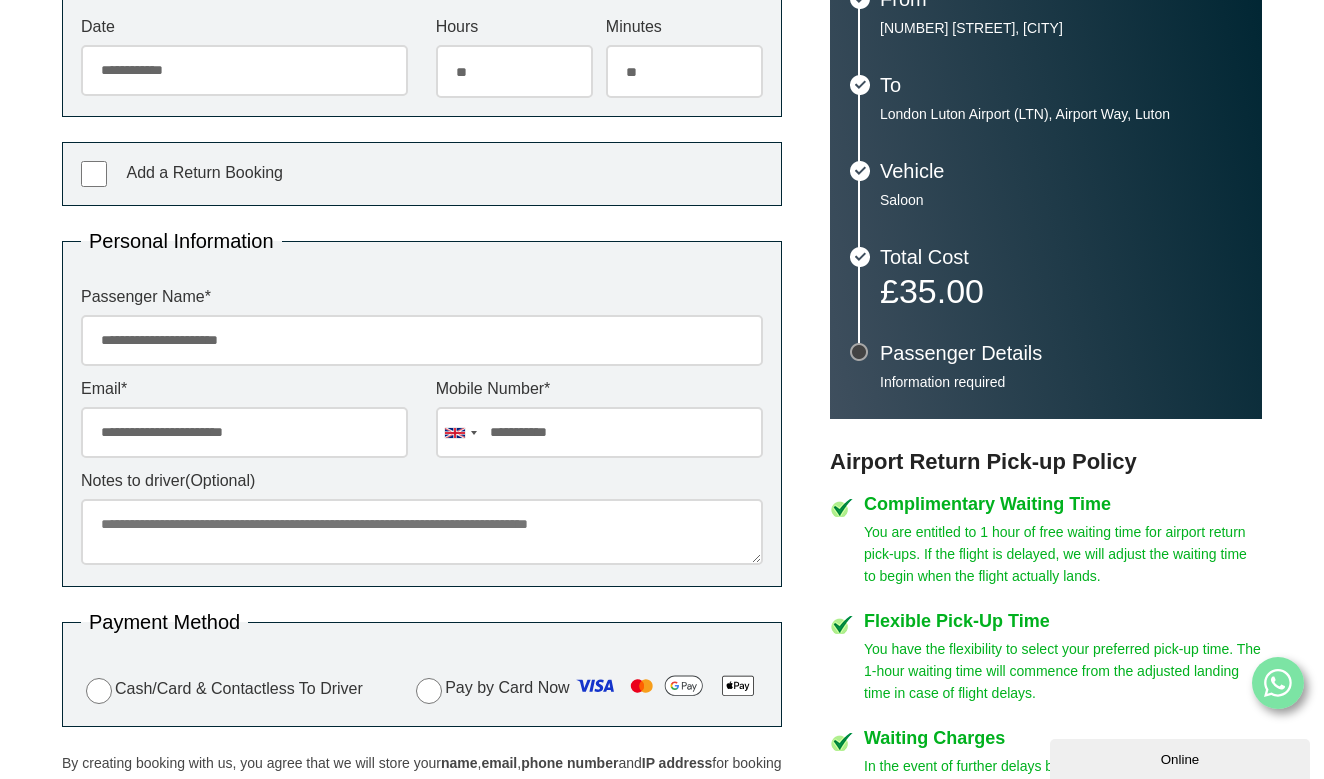 type on "**********" 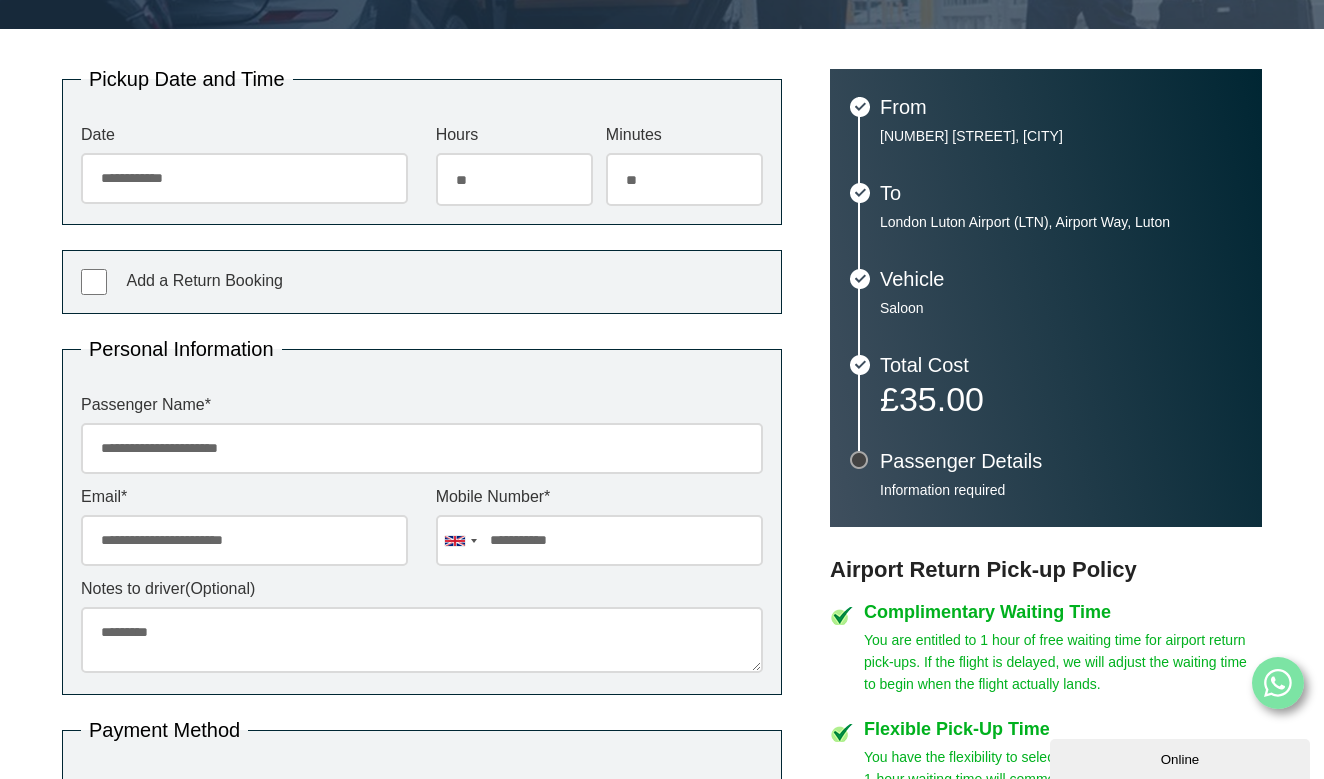 scroll, scrollTop: 402, scrollLeft: 0, axis: vertical 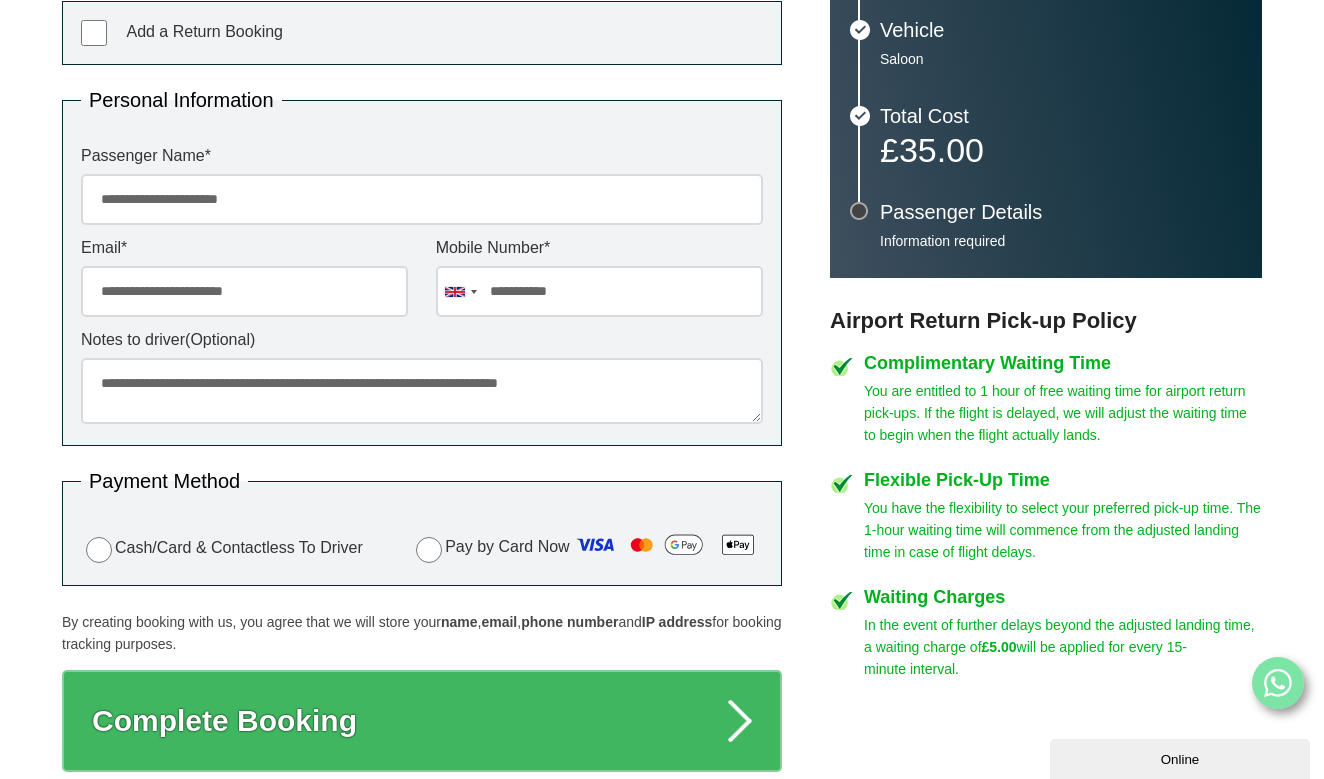 click on "**********" at bounding box center (422, 391) 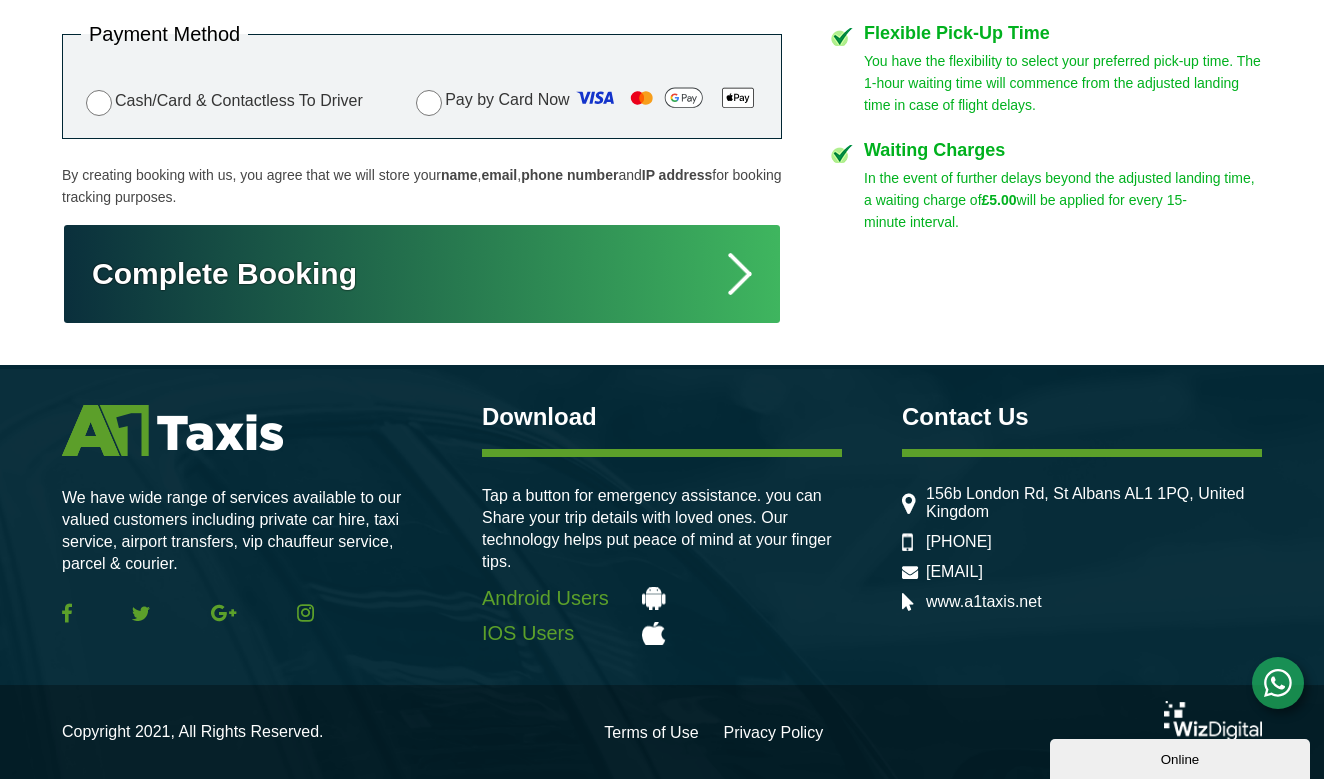 scroll, scrollTop: 1109, scrollLeft: 0, axis: vertical 